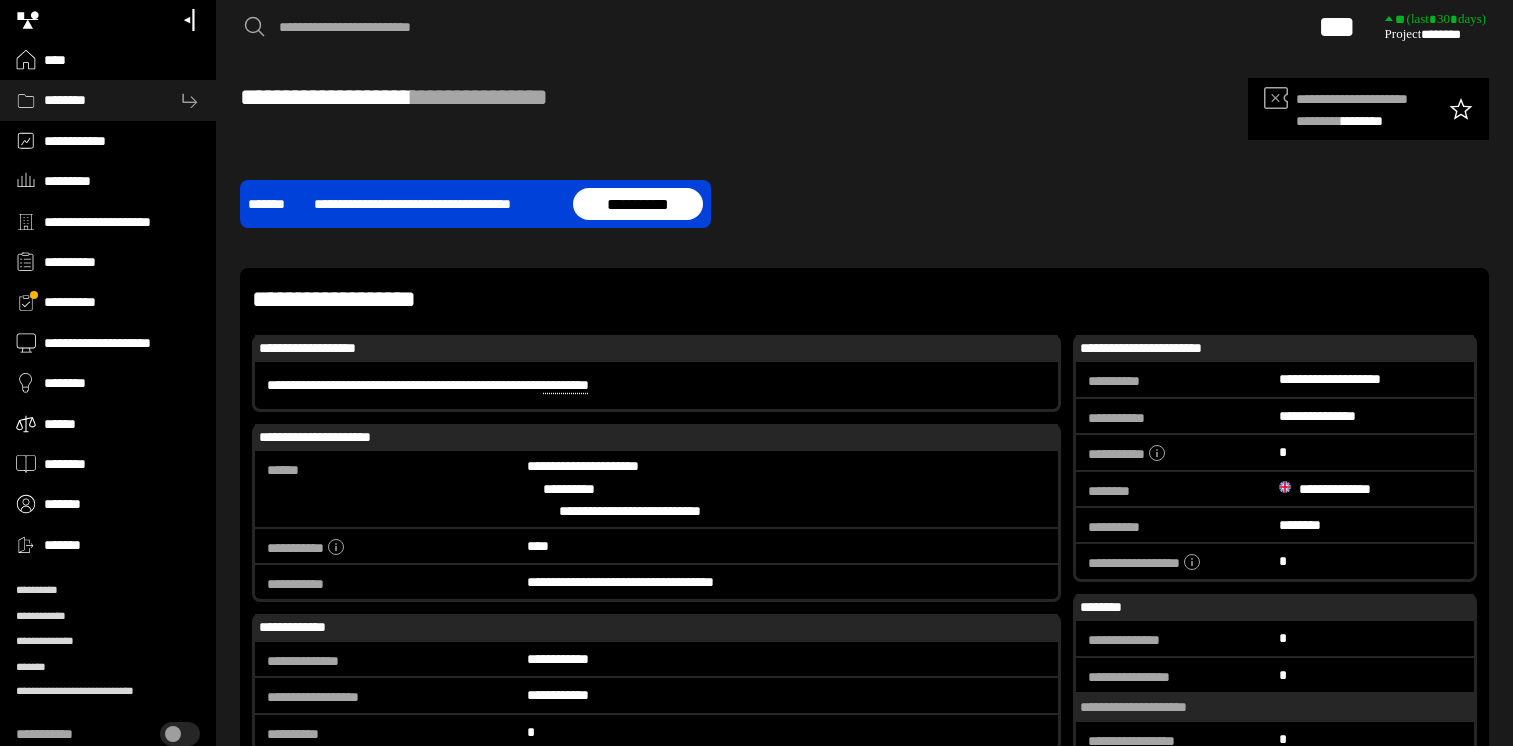 scroll, scrollTop: 0, scrollLeft: 0, axis: both 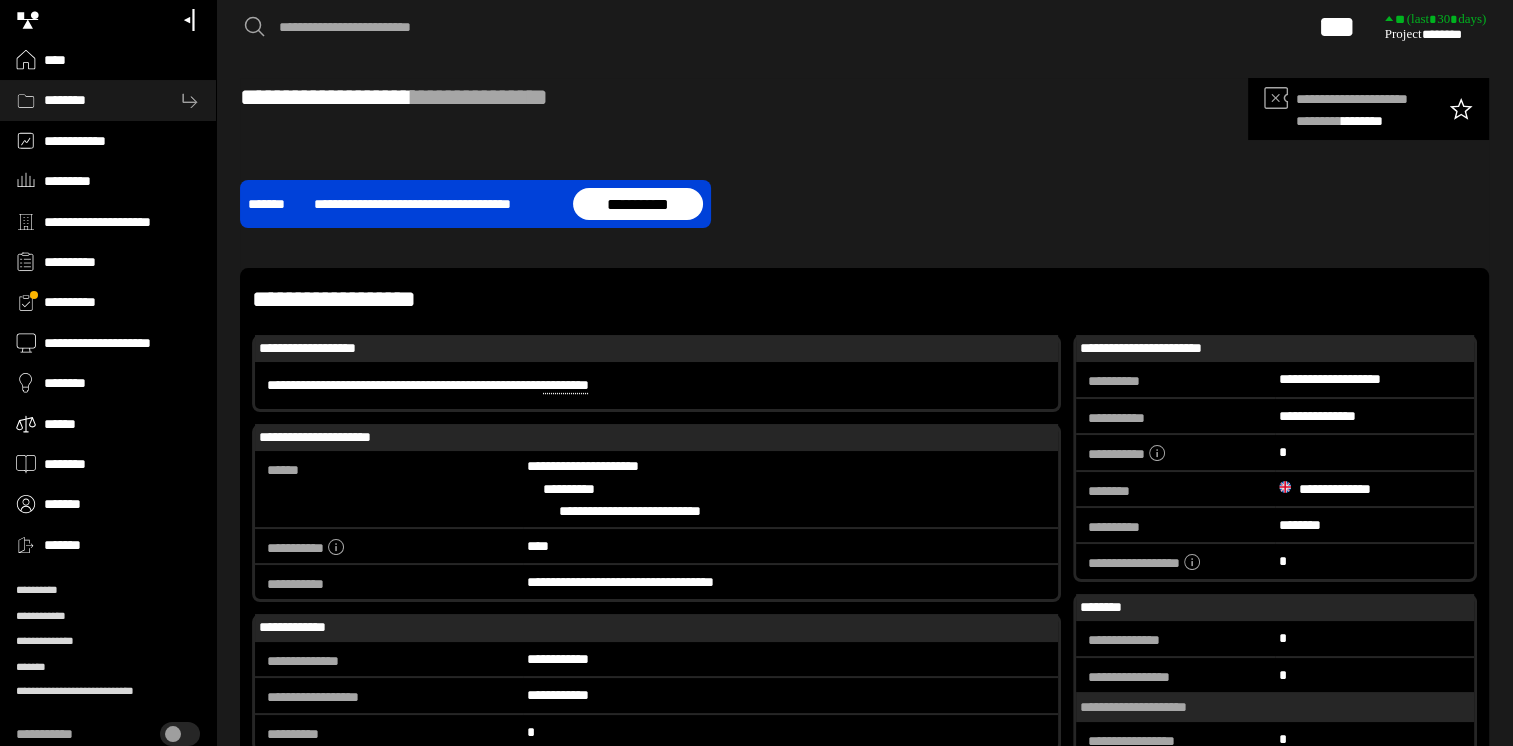 click on "**********" at bounding box center (864, 493) 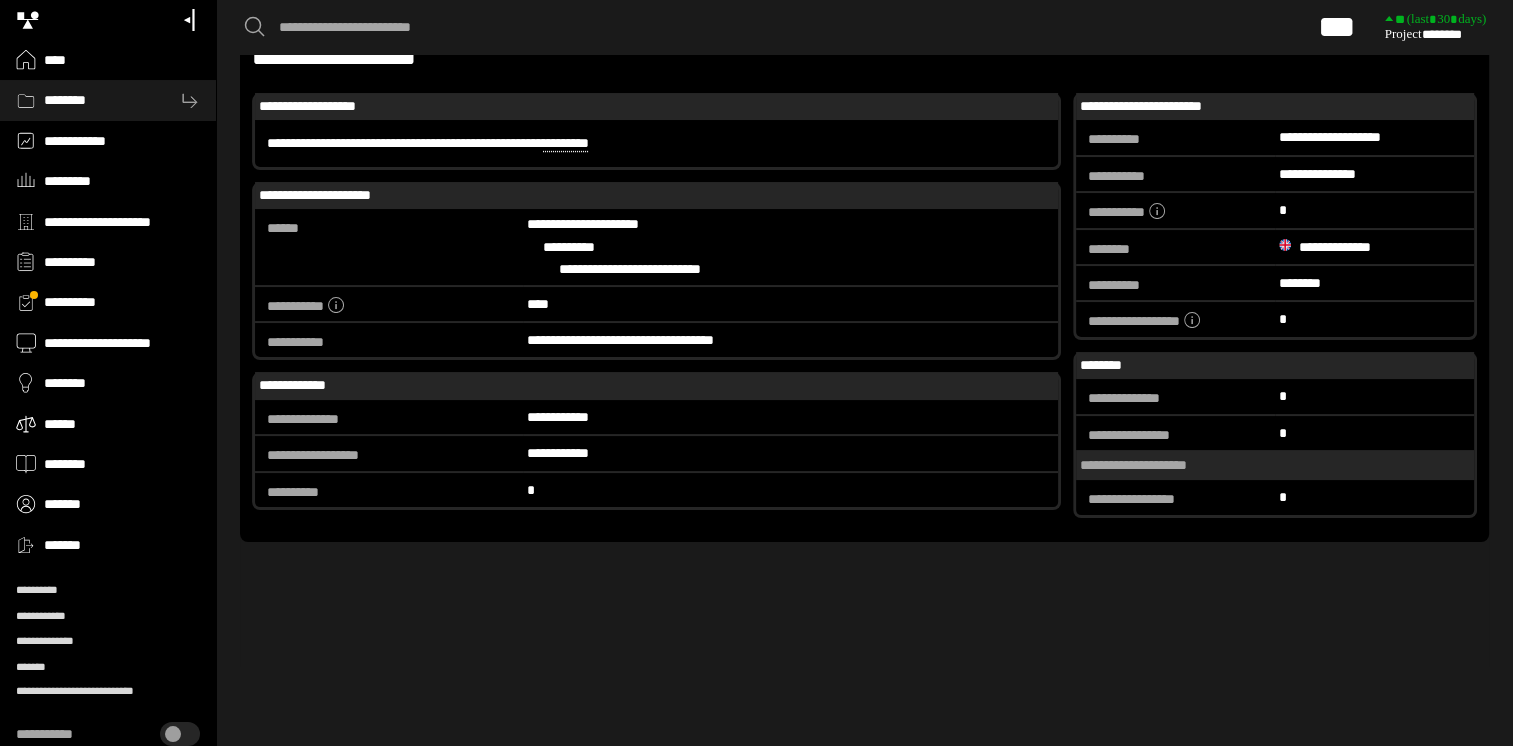 scroll, scrollTop: 0, scrollLeft: 0, axis: both 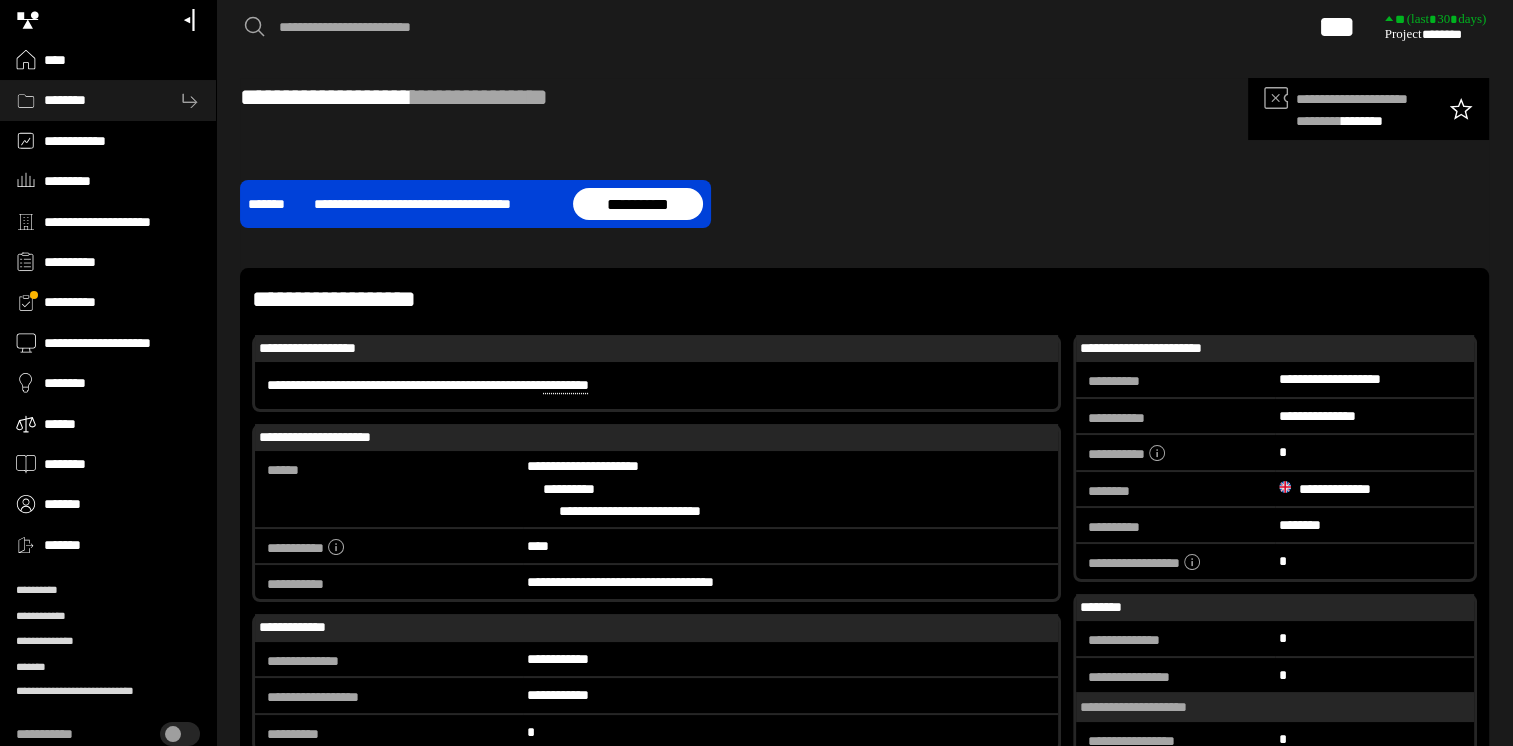drag, startPoint x: 294, startPoint y: 41, endPoint x: 337, endPoint y: 42, distance: 43.011627 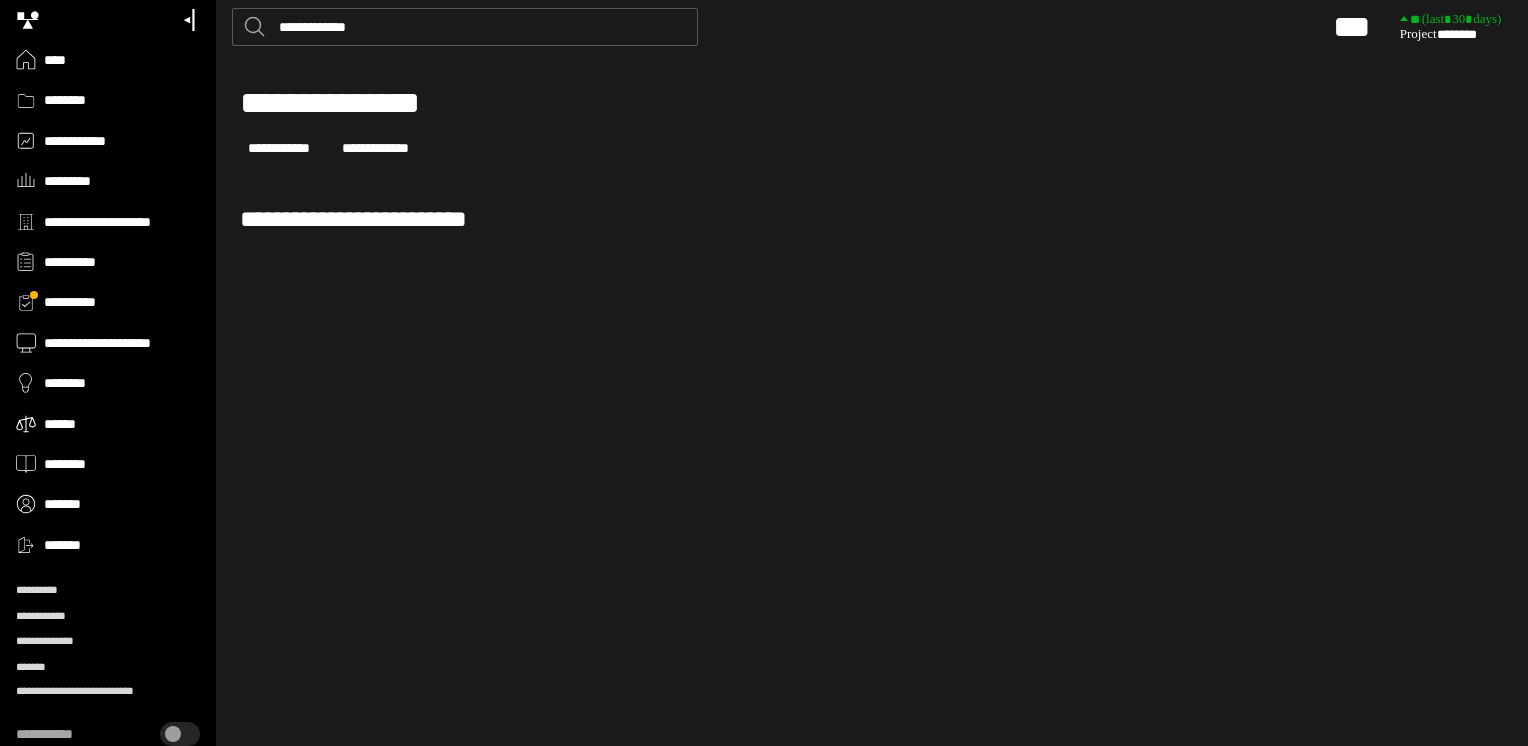 type on "**********" 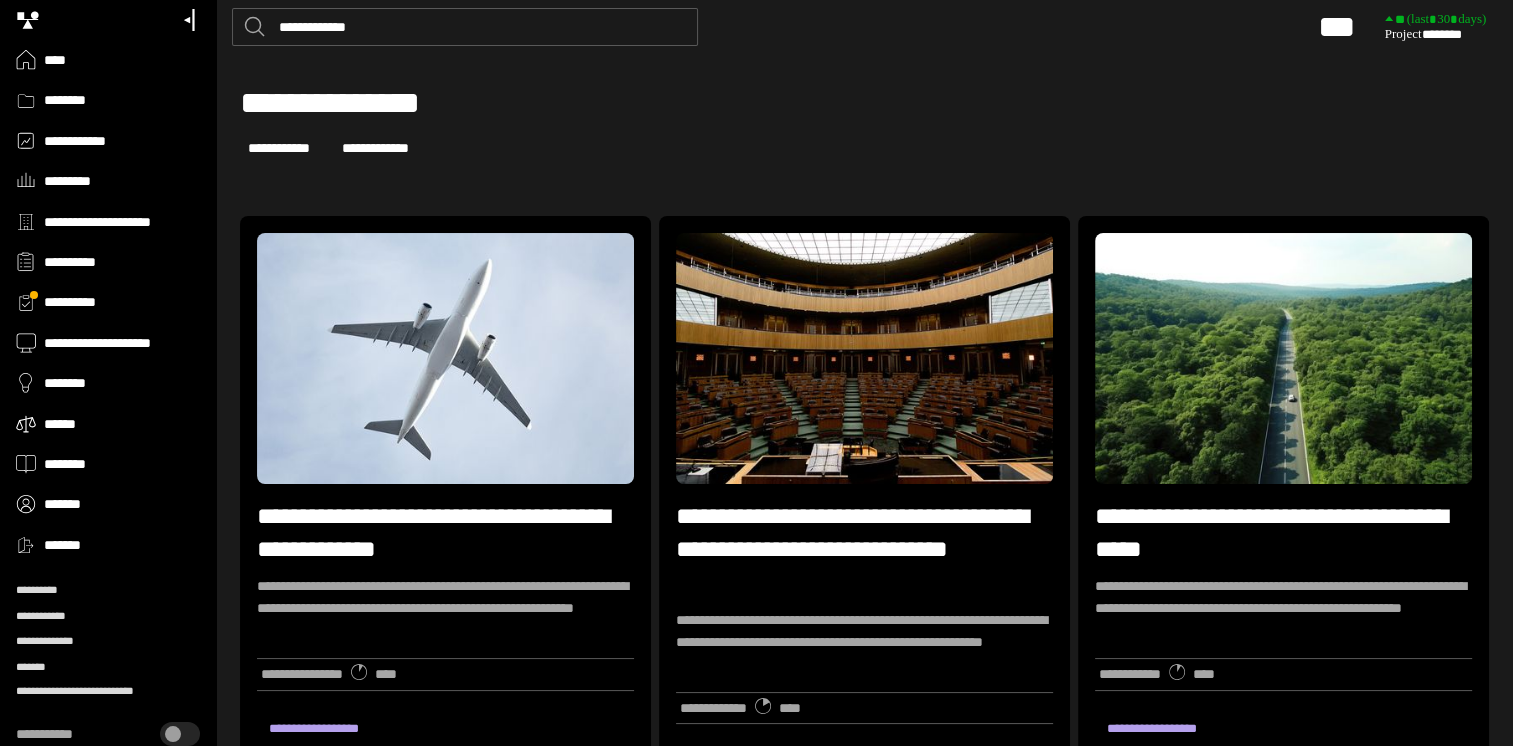 click on "****" at bounding box center [121, 60] 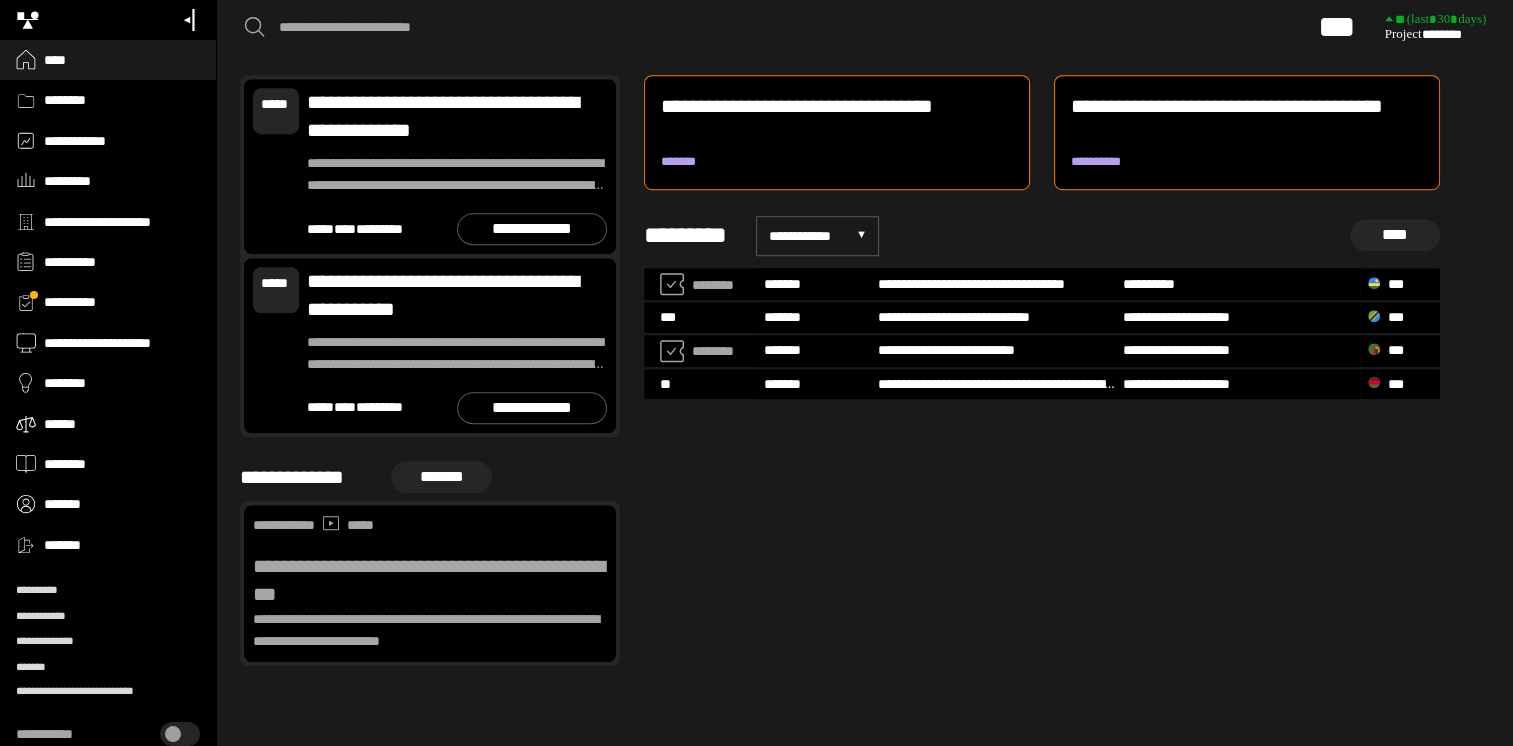 scroll, scrollTop: 574, scrollLeft: 0, axis: vertical 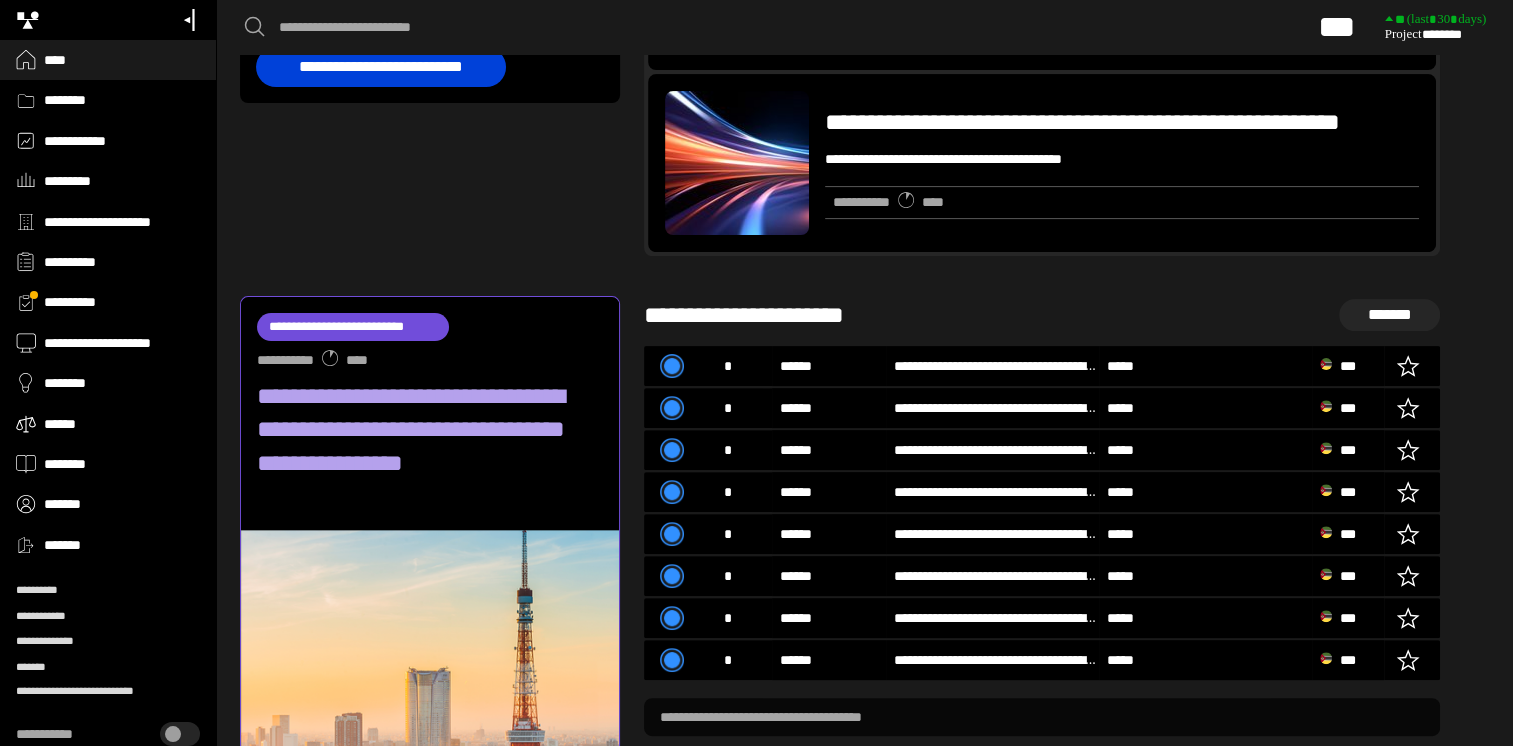 click on "**********" at bounding box center [121, 262] 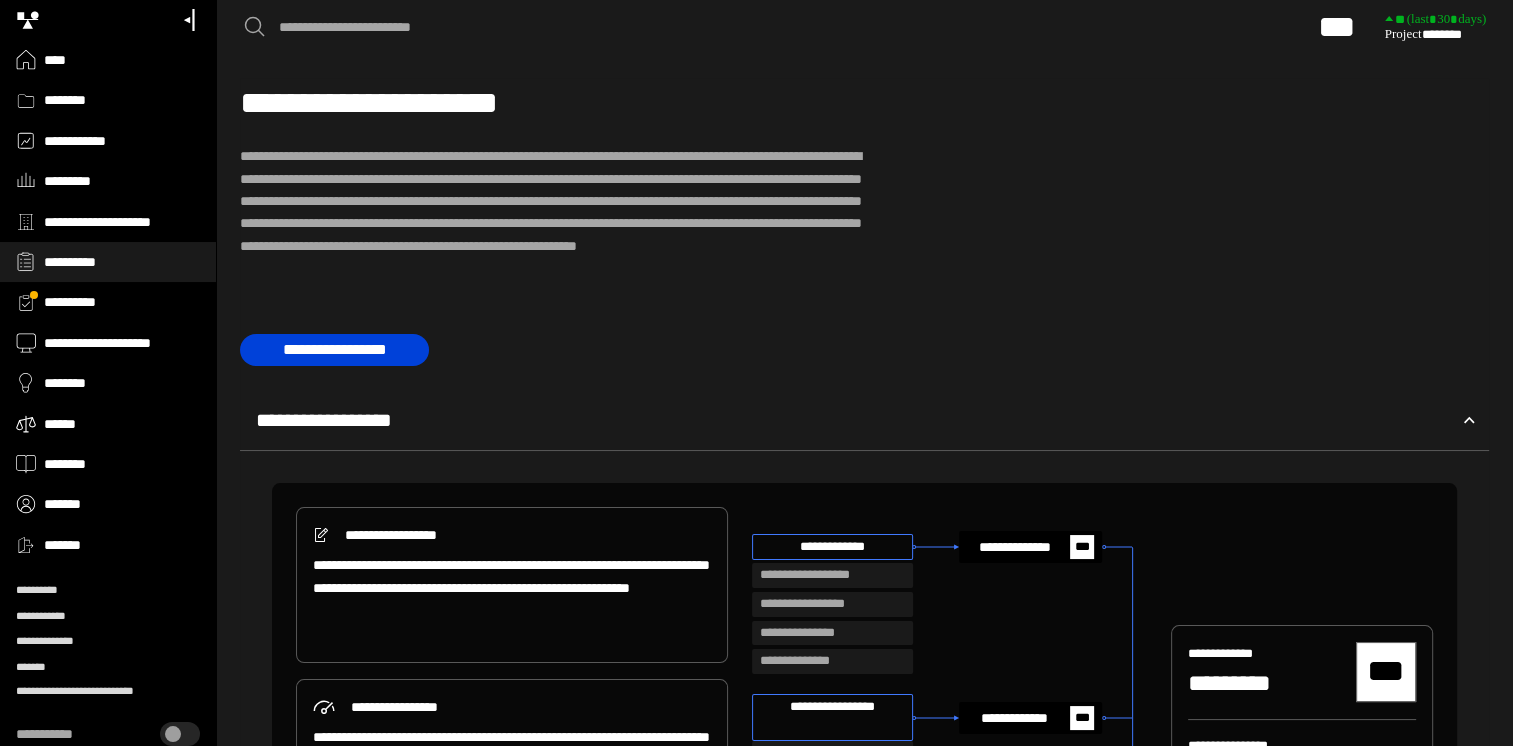 scroll, scrollTop: 722, scrollLeft: 0, axis: vertical 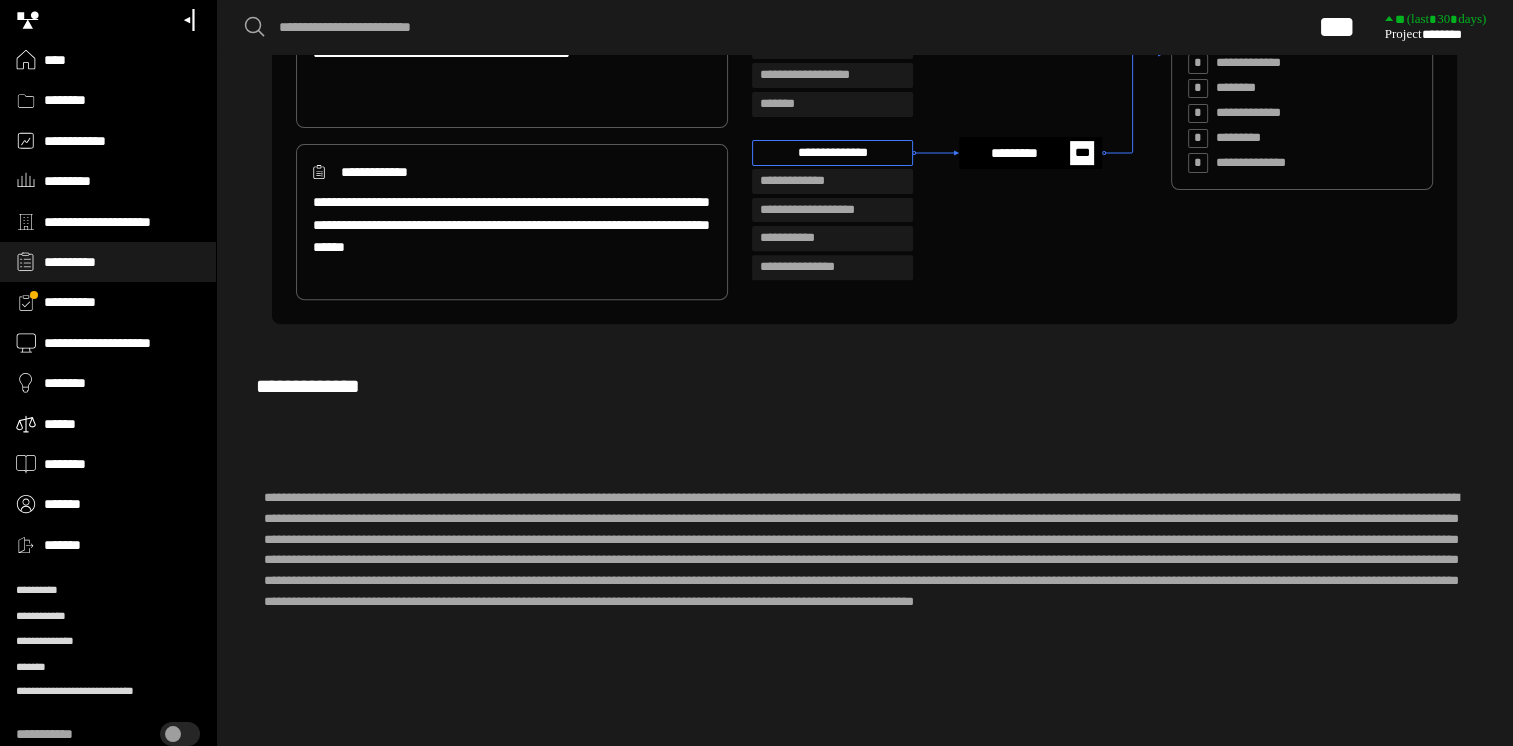 click on "**********" at bounding box center [108, 302] 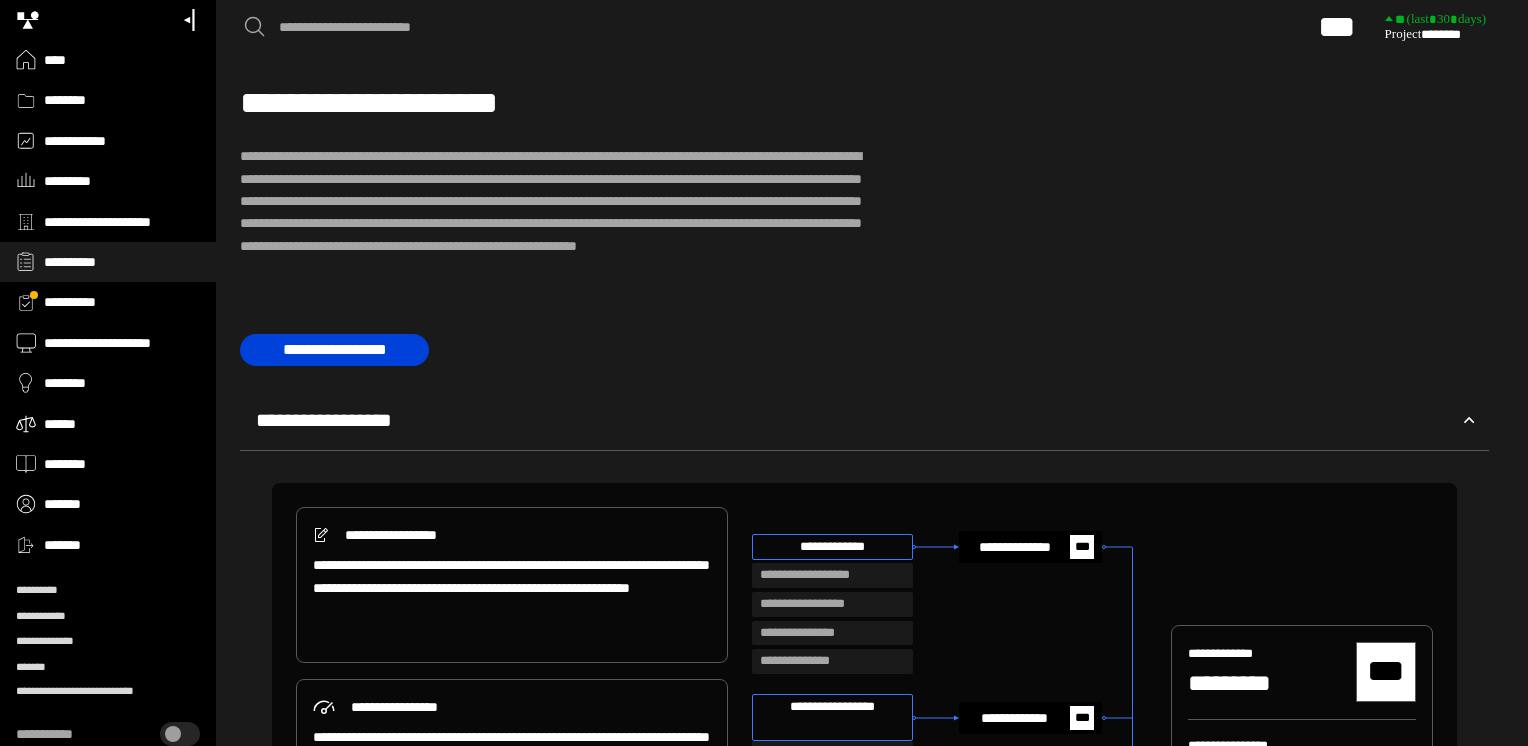 click on "**********" at bounding box center (108, 302) 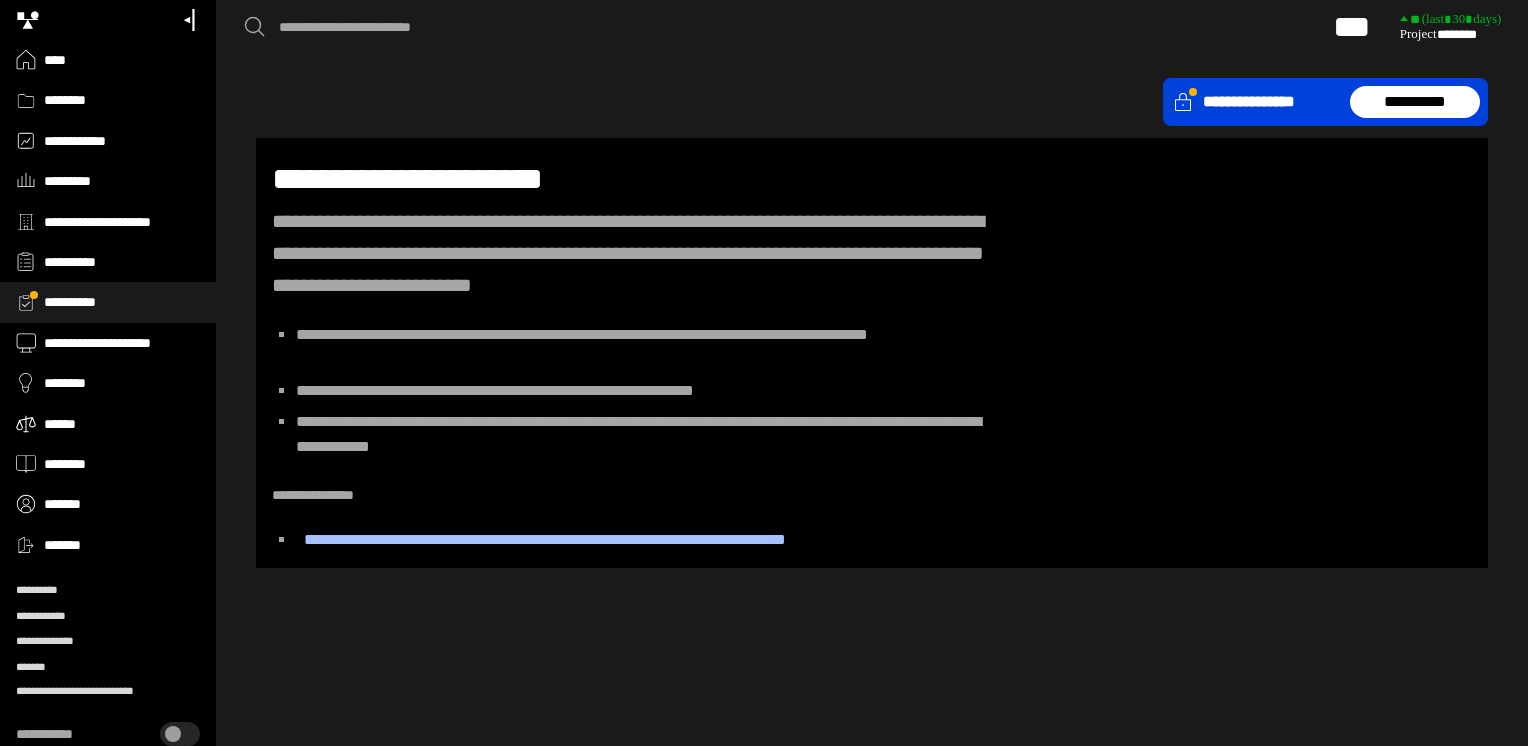 click on "**********" at bounding box center [121, 302] 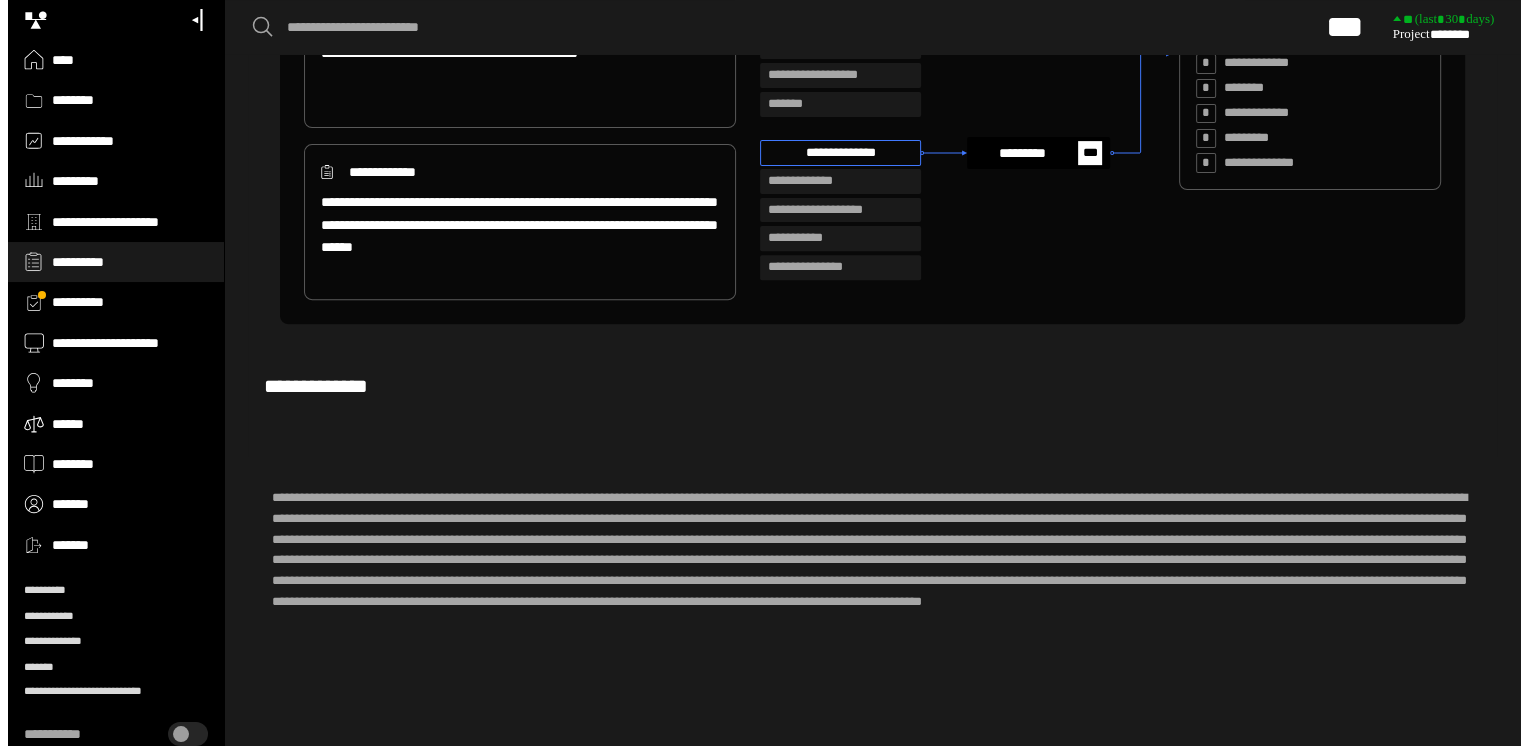 scroll, scrollTop: 0, scrollLeft: 0, axis: both 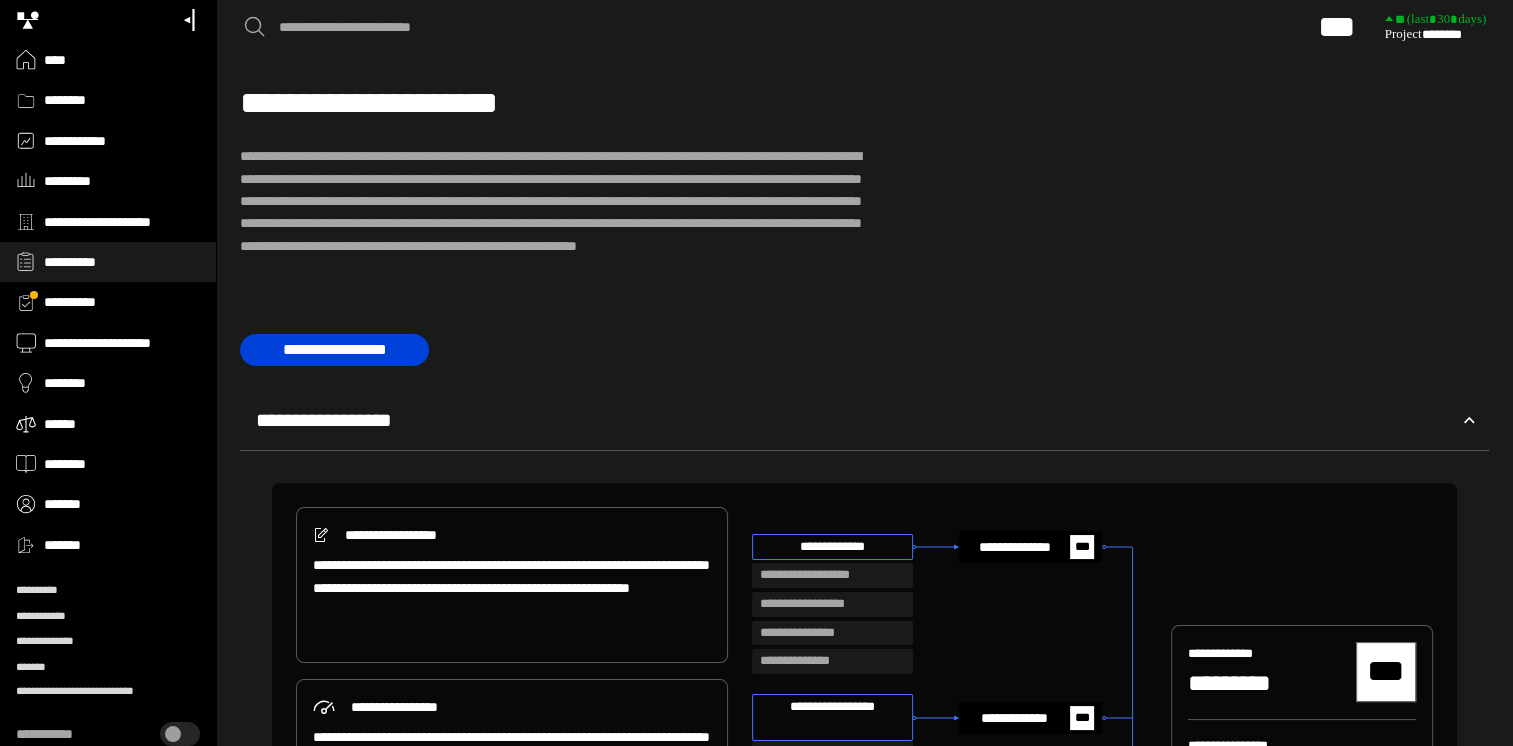 click on "**********" at bounding box center (121, 302) 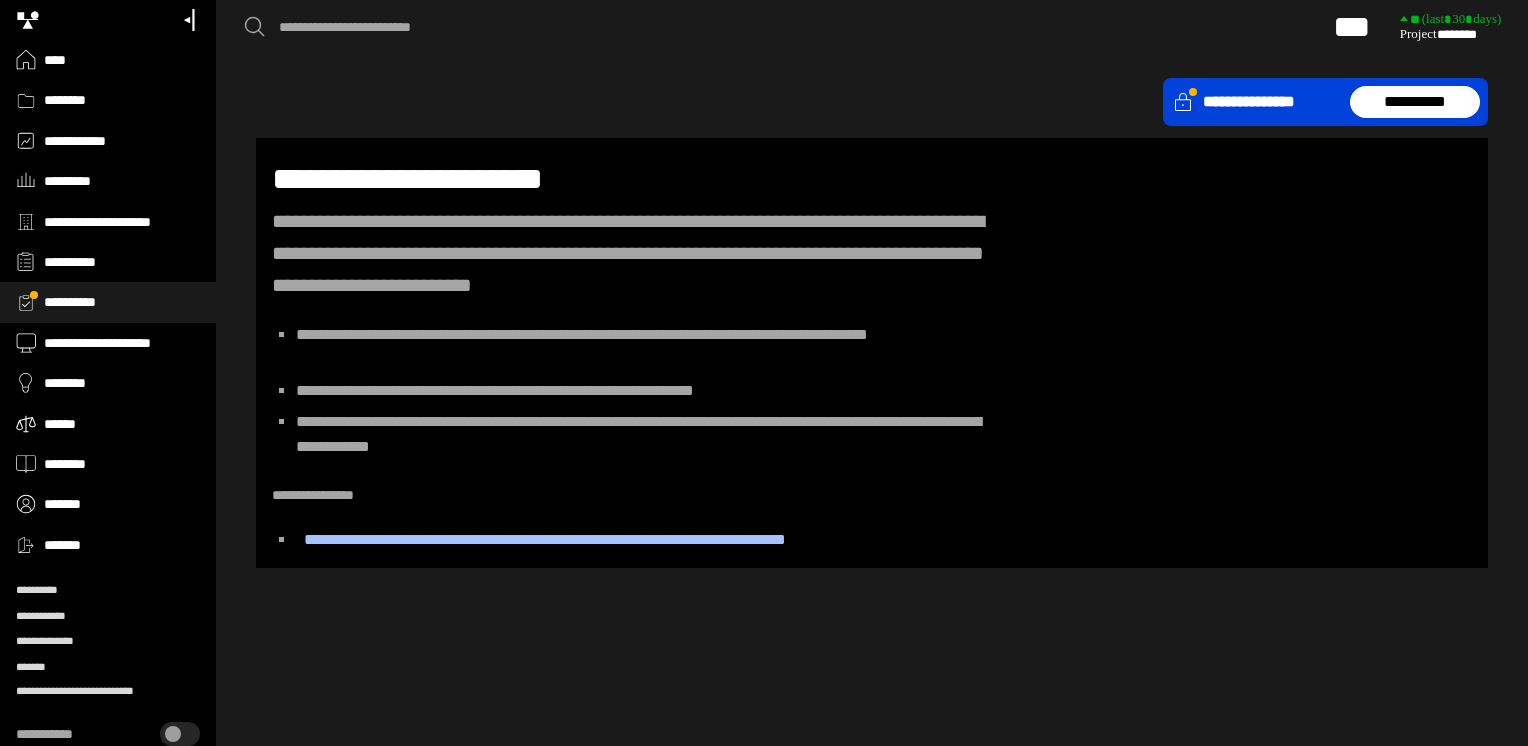 click on "**********" at bounding box center [644, 540] 